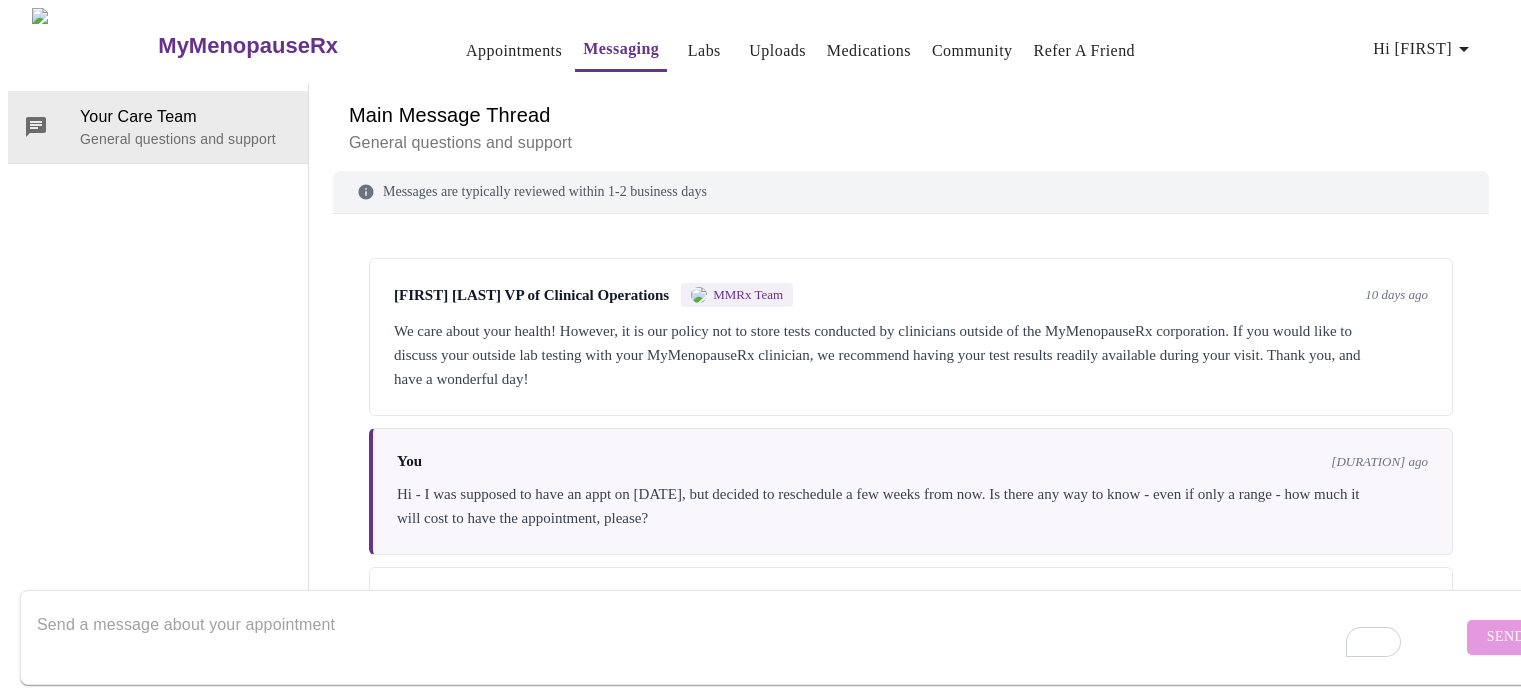 scroll, scrollTop: 75, scrollLeft: 0, axis: vertical 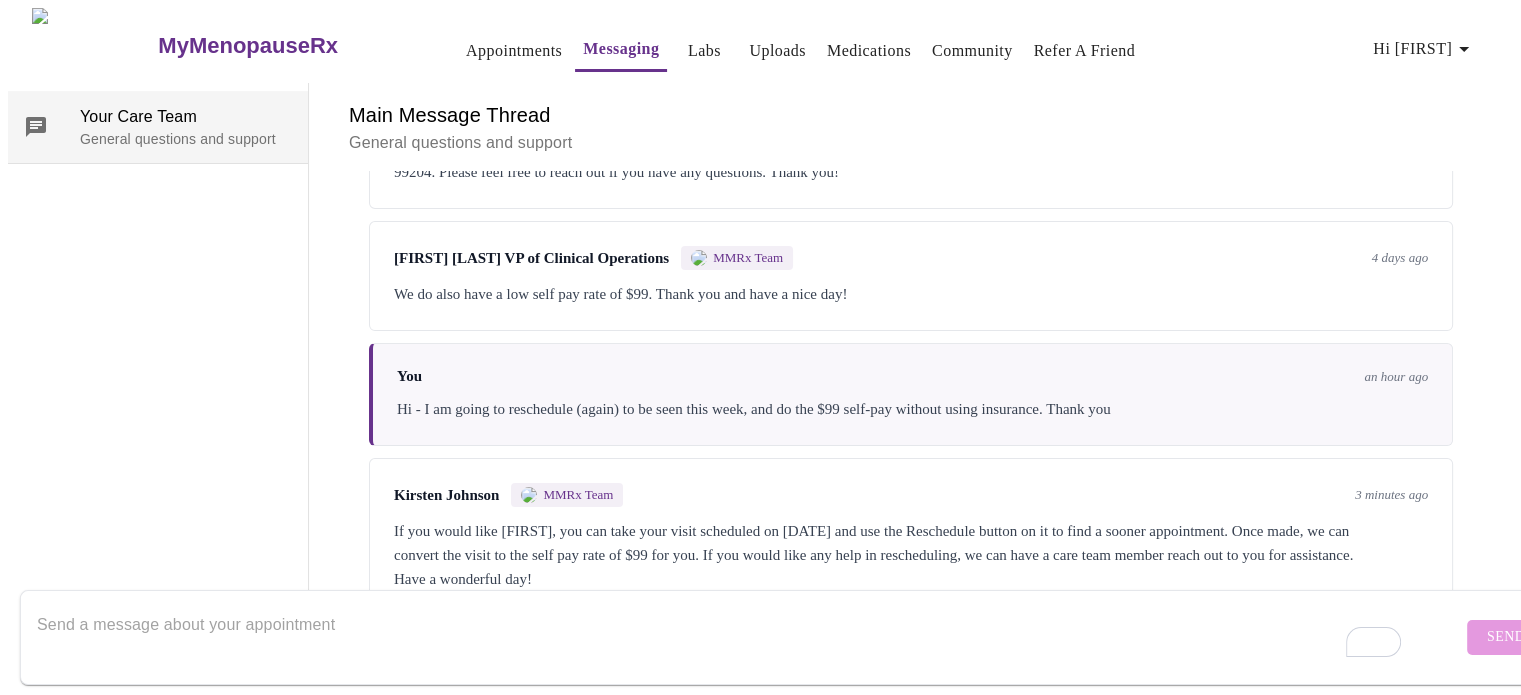 click on "Your Care Team" at bounding box center [186, 117] 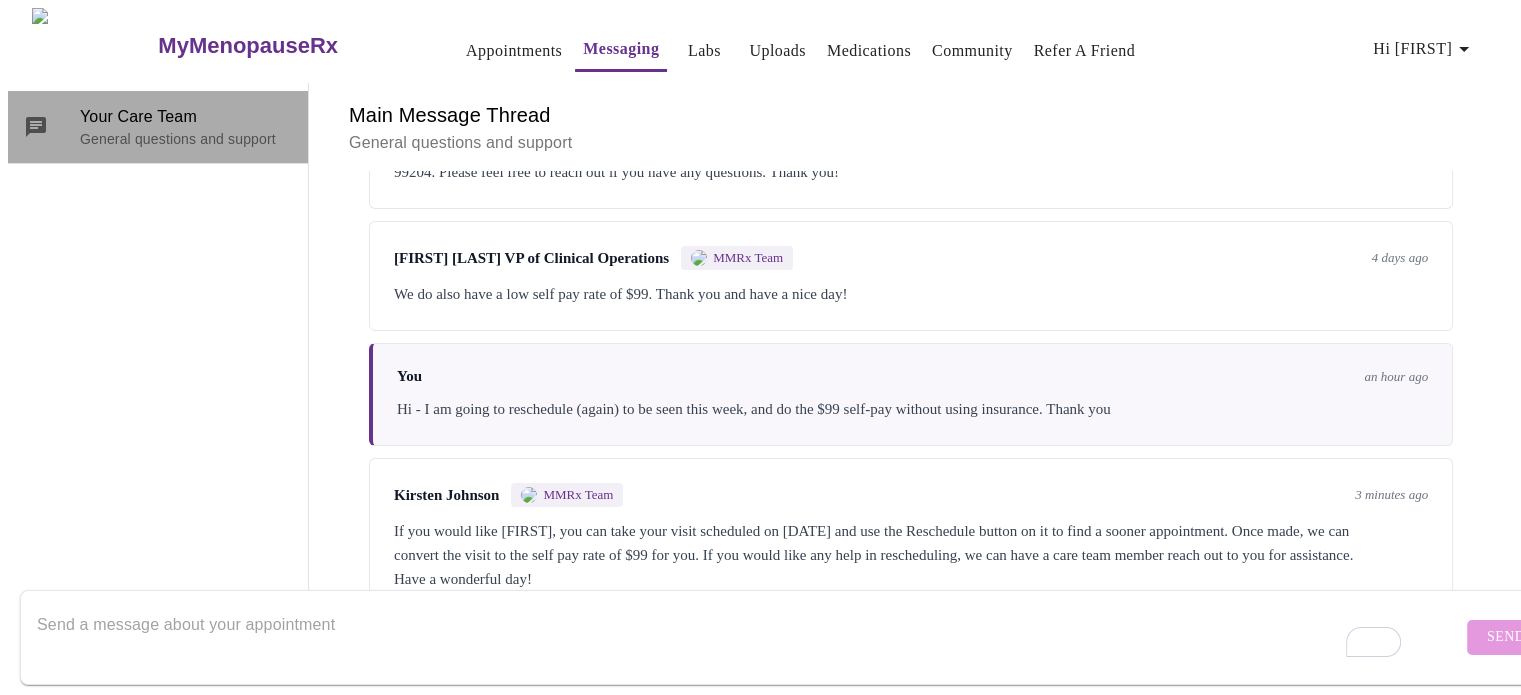 click 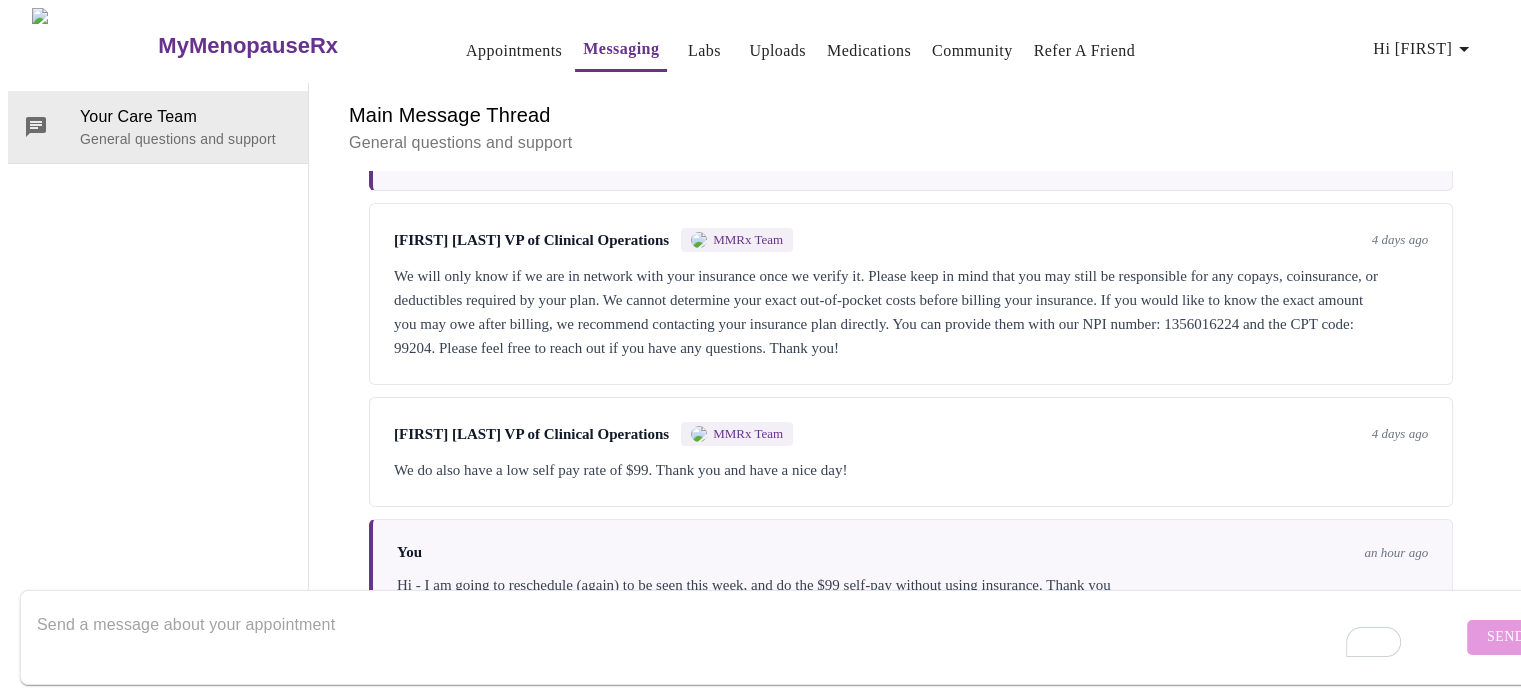 scroll, scrollTop: 0, scrollLeft: 0, axis: both 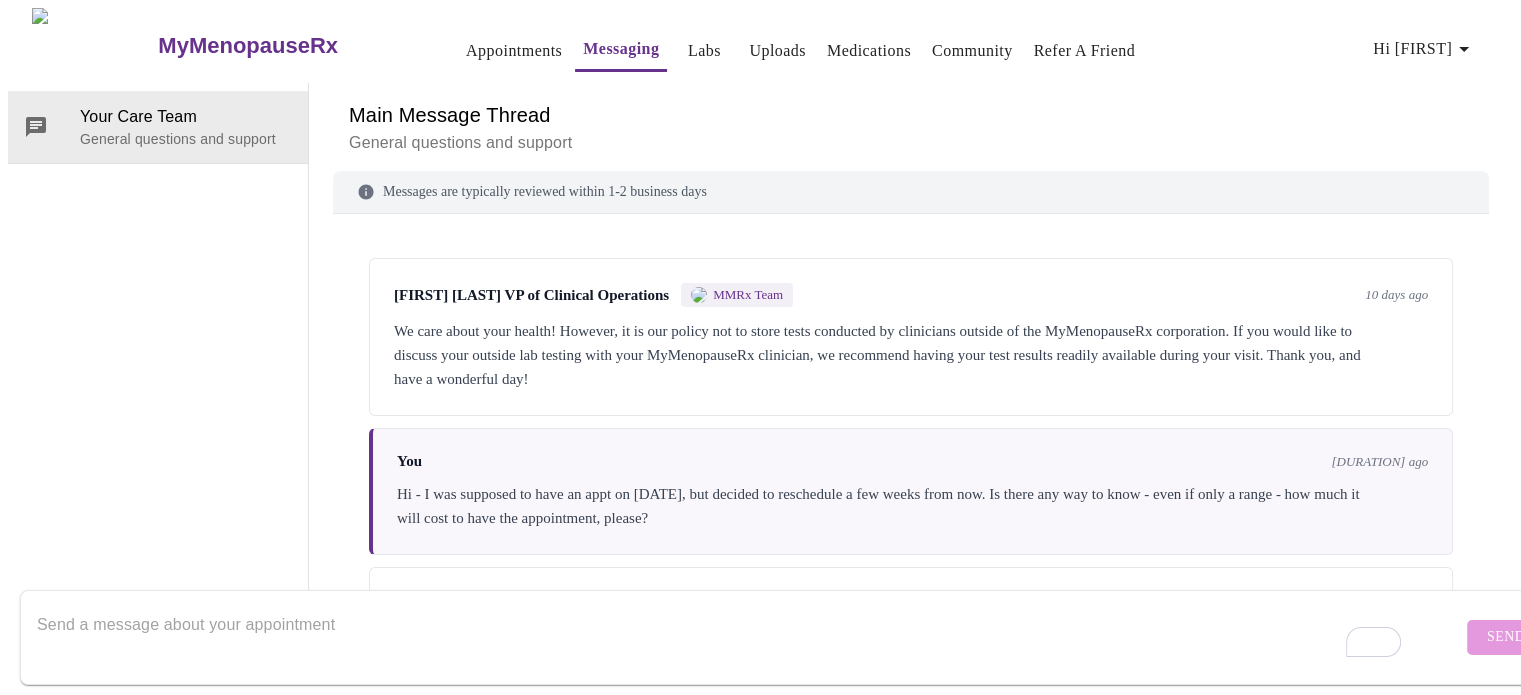 click on "Appointments" at bounding box center (514, 51) 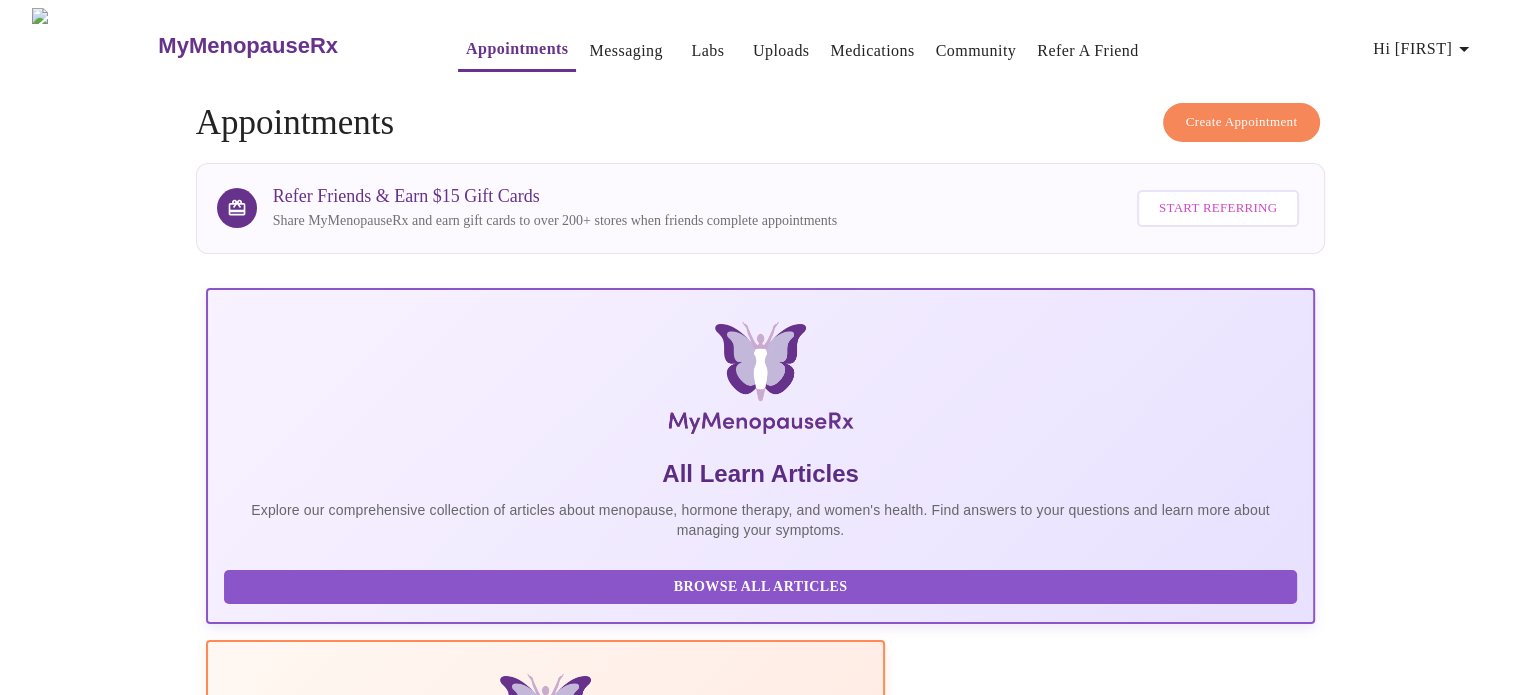 scroll, scrollTop: 396, scrollLeft: 0, axis: vertical 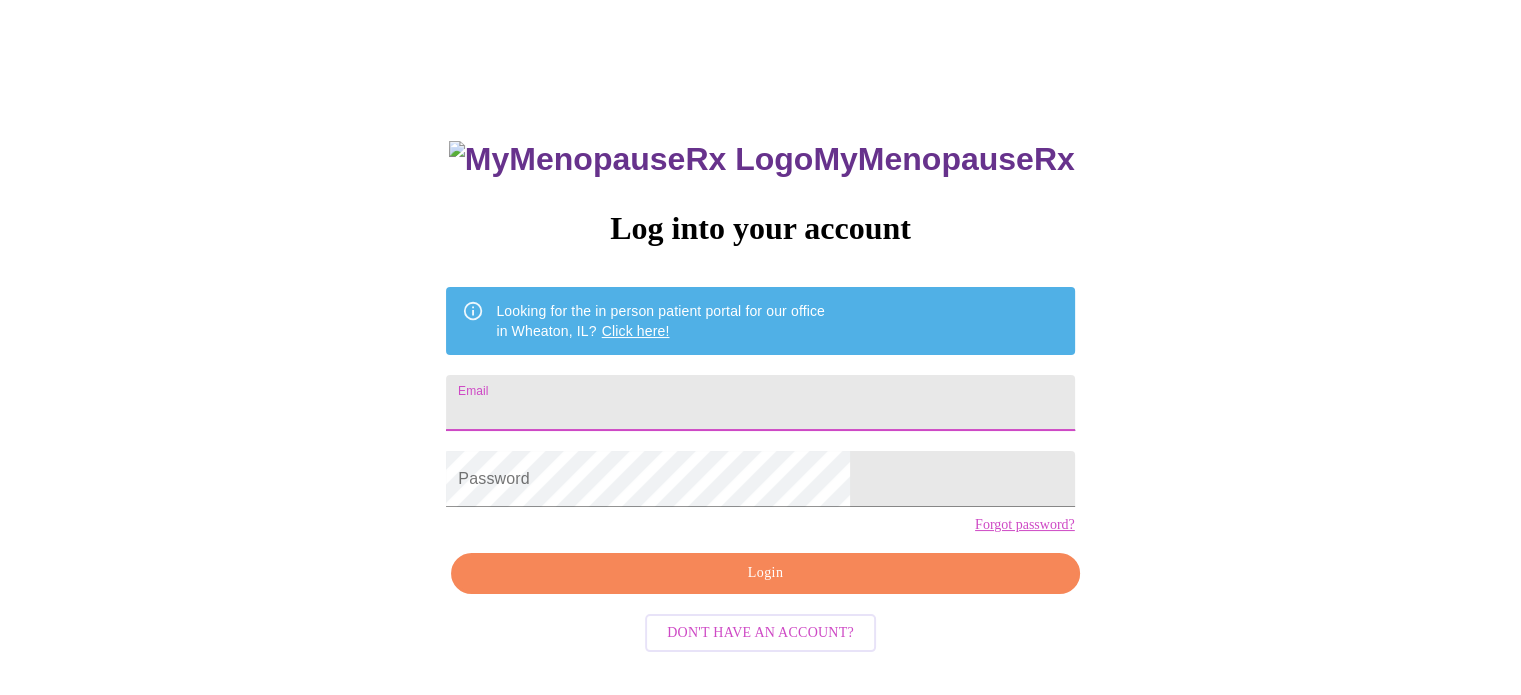 click on "Email" at bounding box center (760, 403) 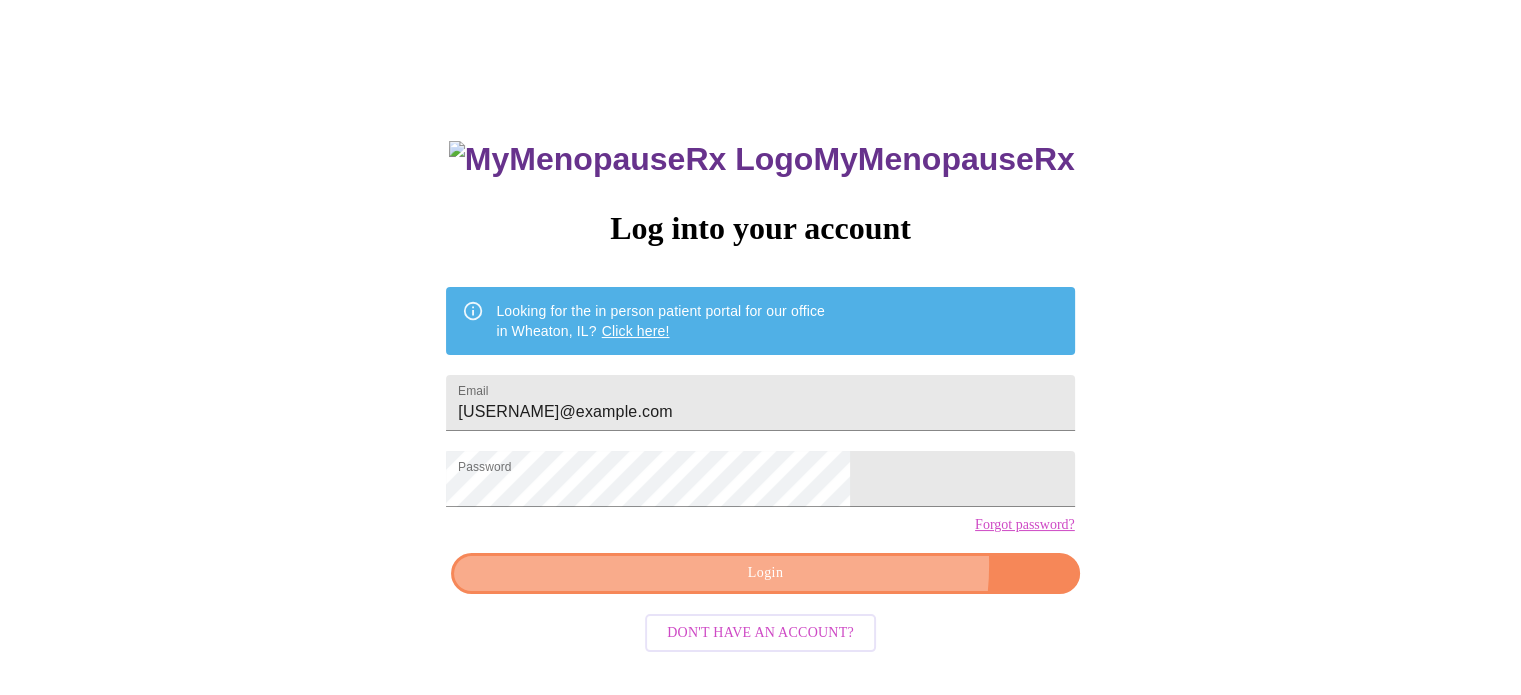 click on "Login" at bounding box center (765, 573) 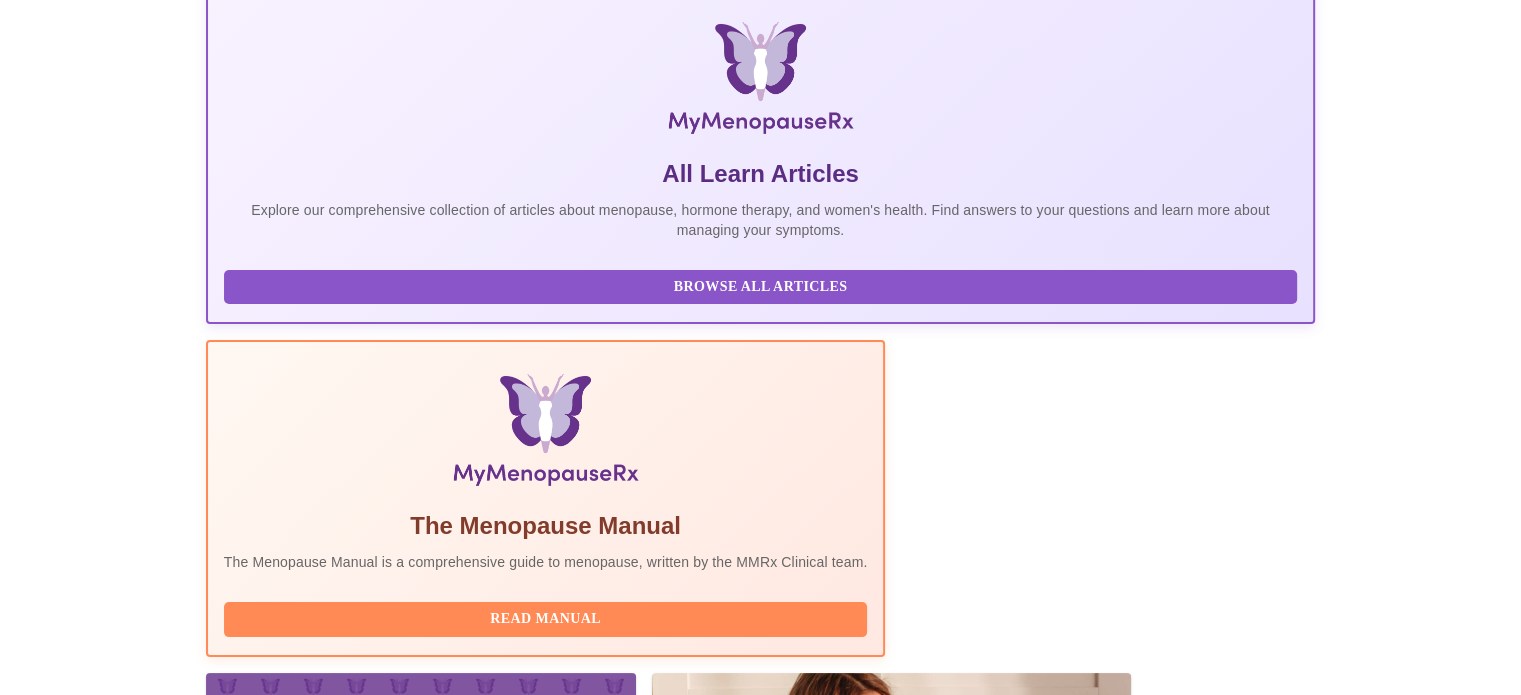 scroll, scrollTop: 396, scrollLeft: 0, axis: vertical 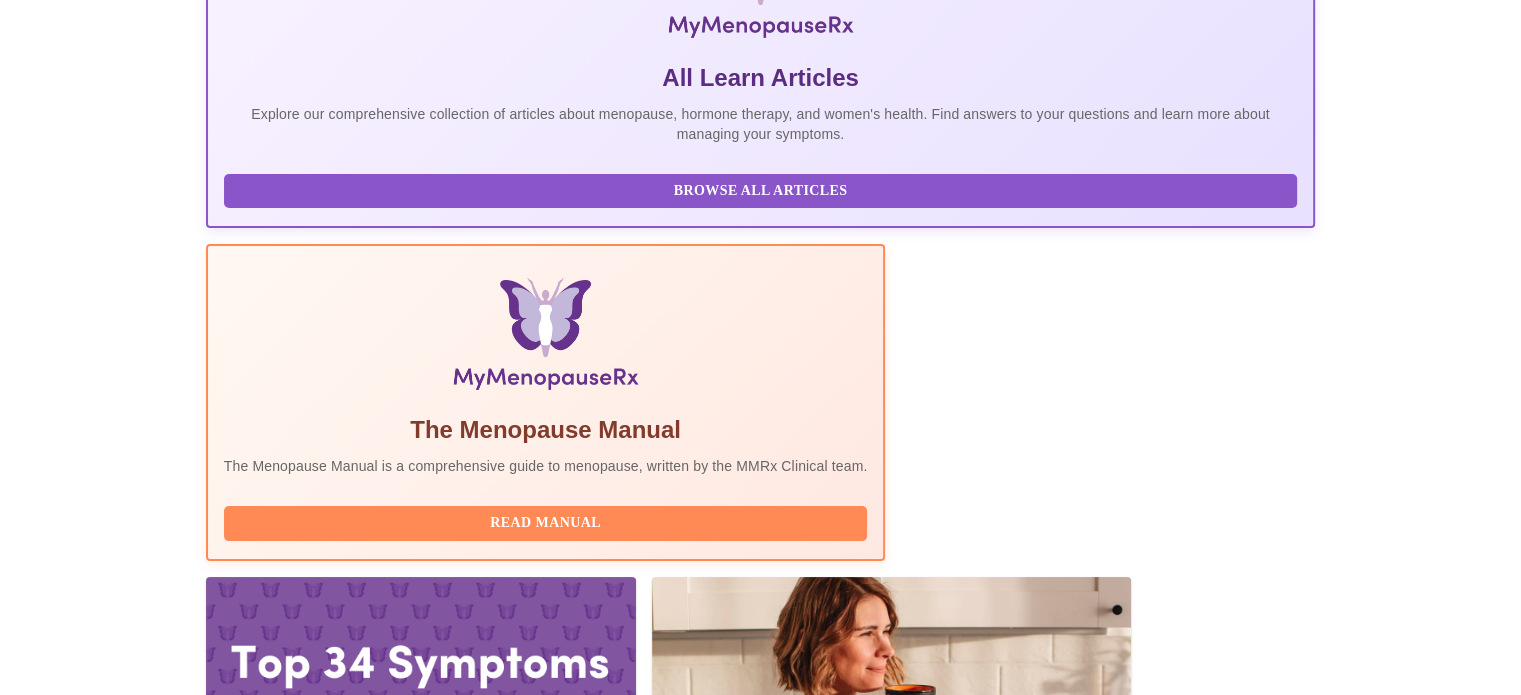 click on "Reschedule" at bounding box center (1039, 2183) 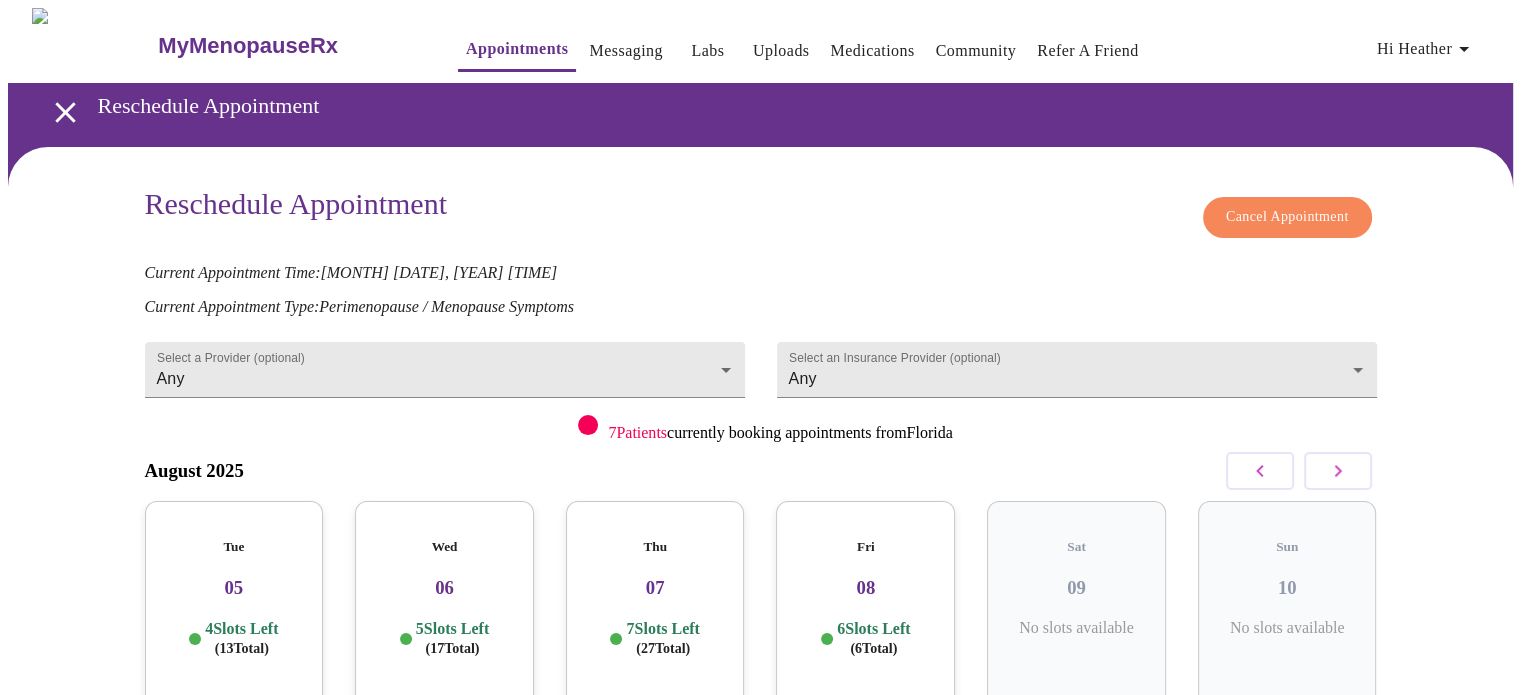 scroll, scrollTop: 100, scrollLeft: 0, axis: vertical 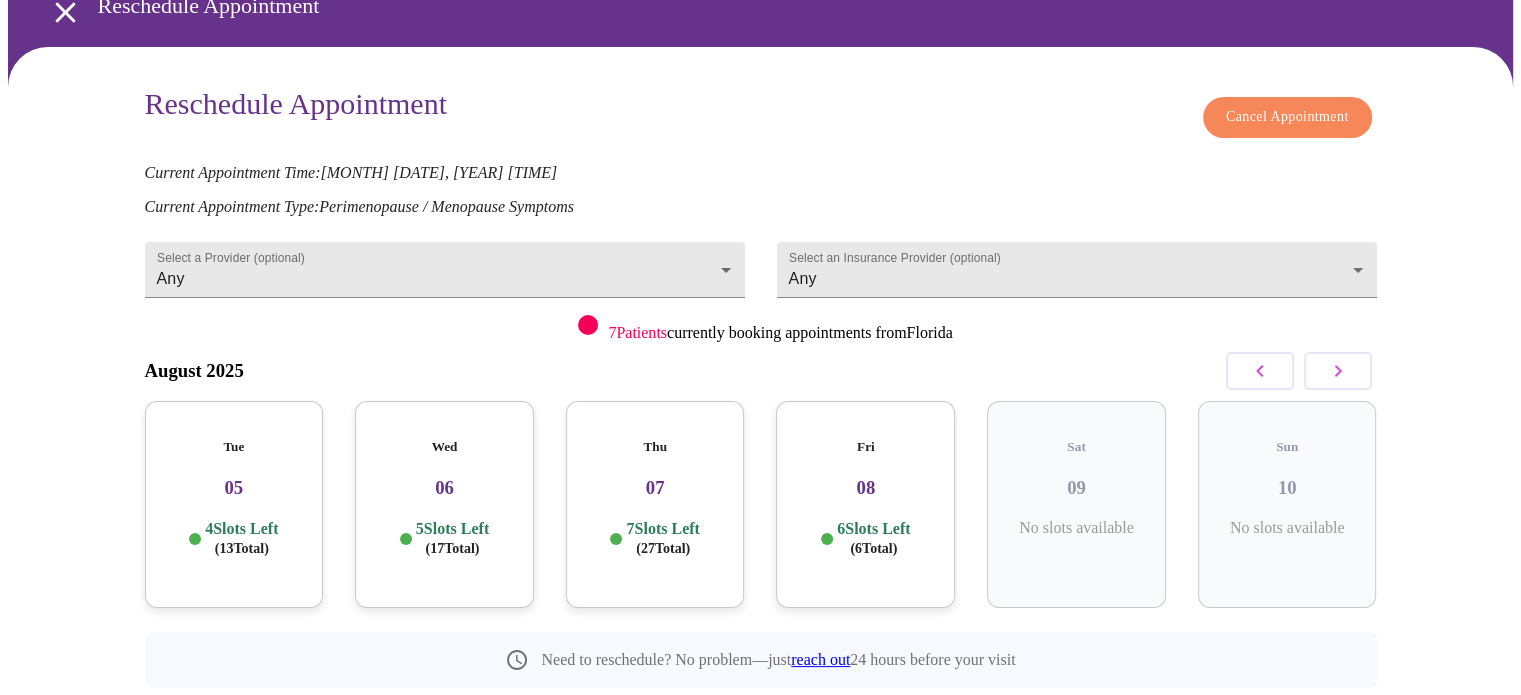 click on "[DAY] [DATE] [DATE] Slots Left ( [NUMBER] Total)" at bounding box center [655, 504] 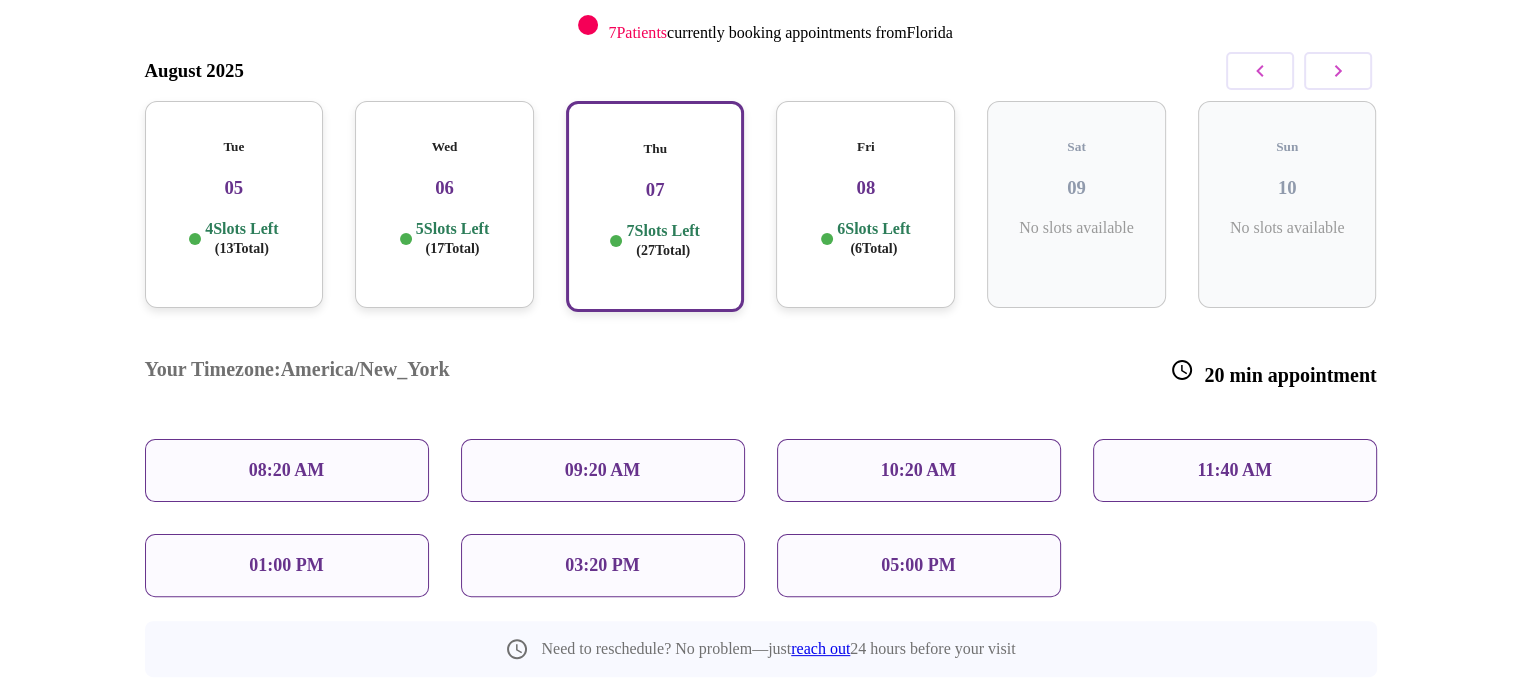 scroll, scrollTop: 407, scrollLeft: 0, axis: vertical 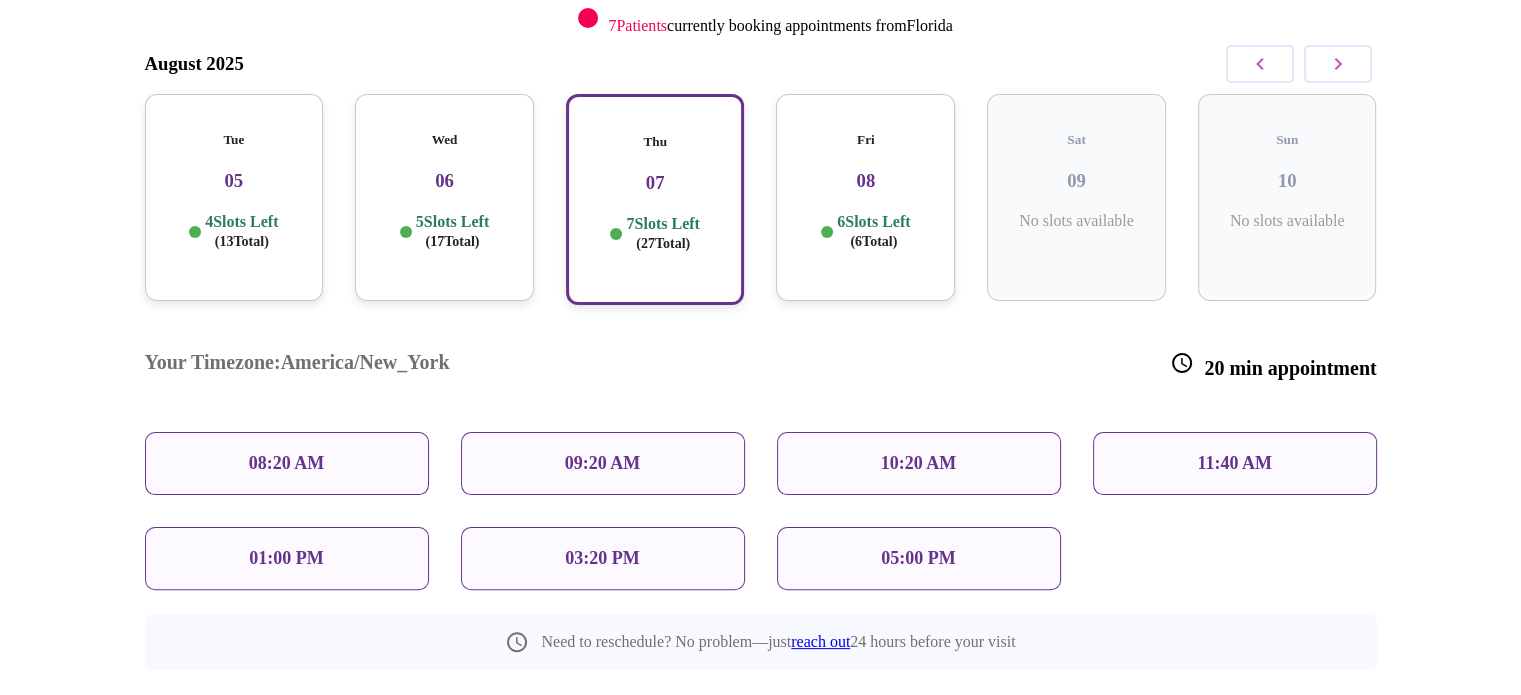 click on "03:20 PM" at bounding box center (603, 558) 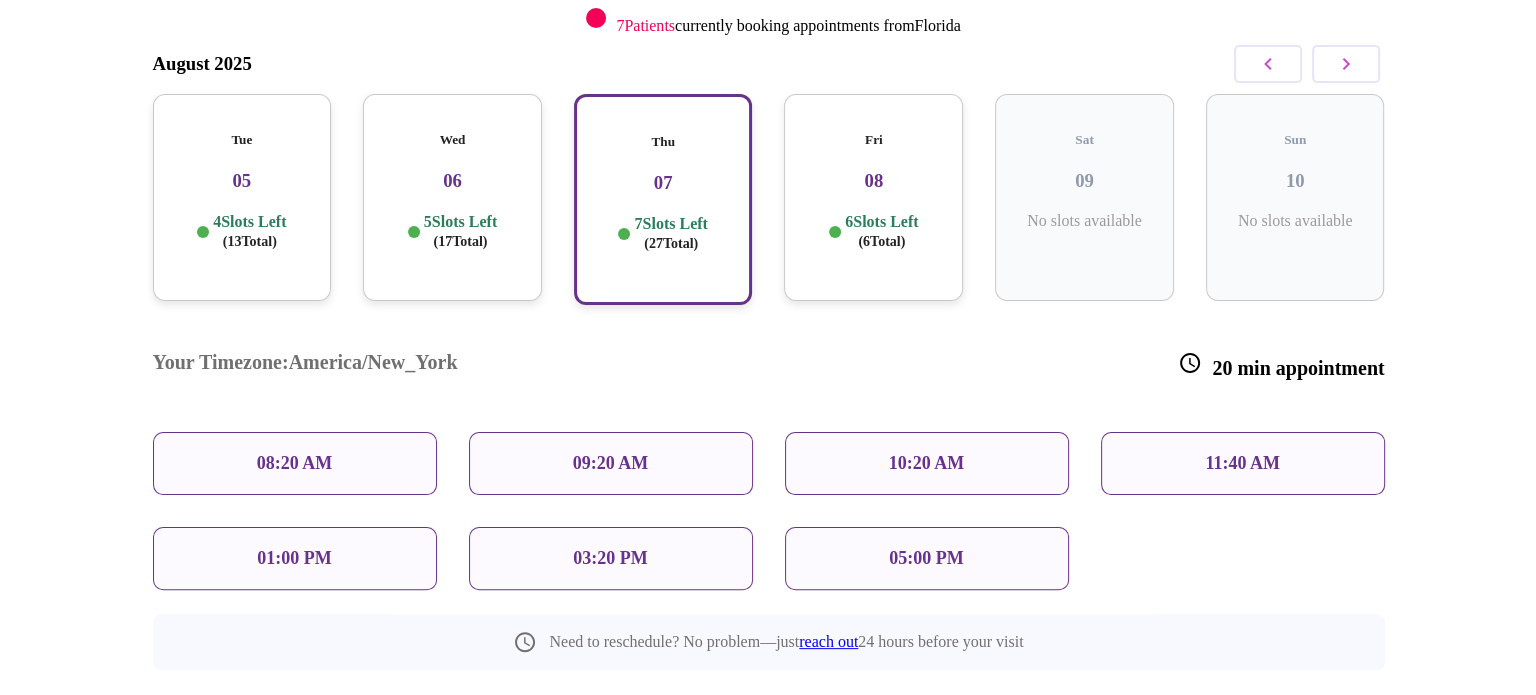 scroll, scrollTop: 487, scrollLeft: 0, axis: vertical 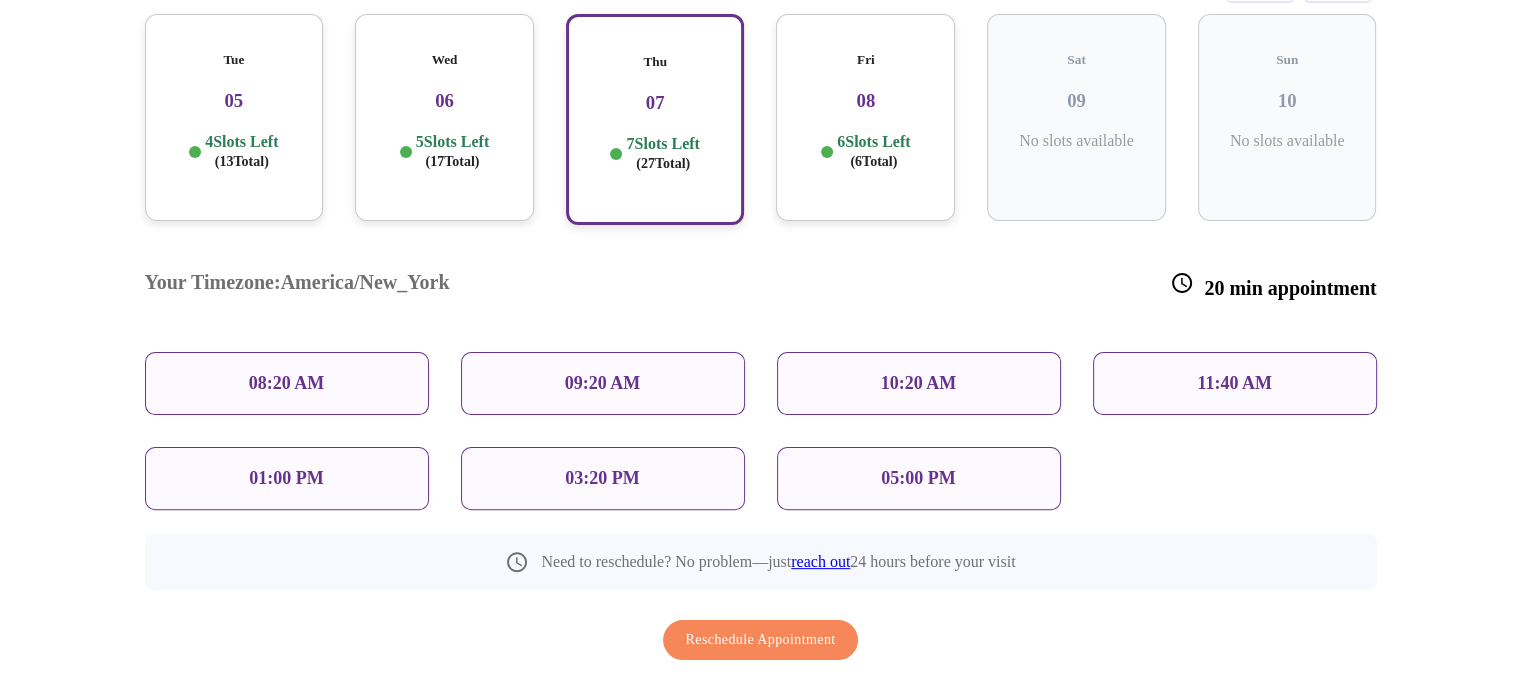 click on "Reschedule Appointment" at bounding box center [761, 640] 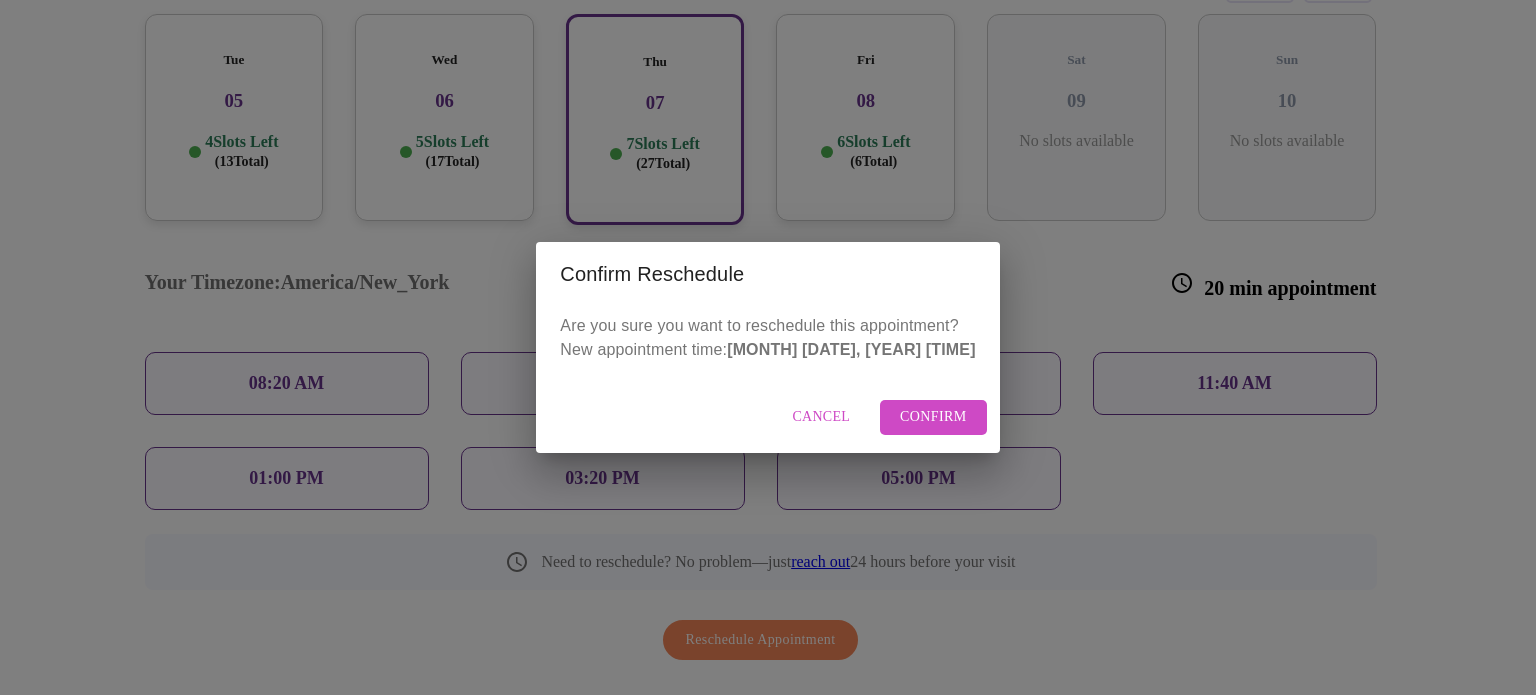 click on "Confirm" at bounding box center [933, 417] 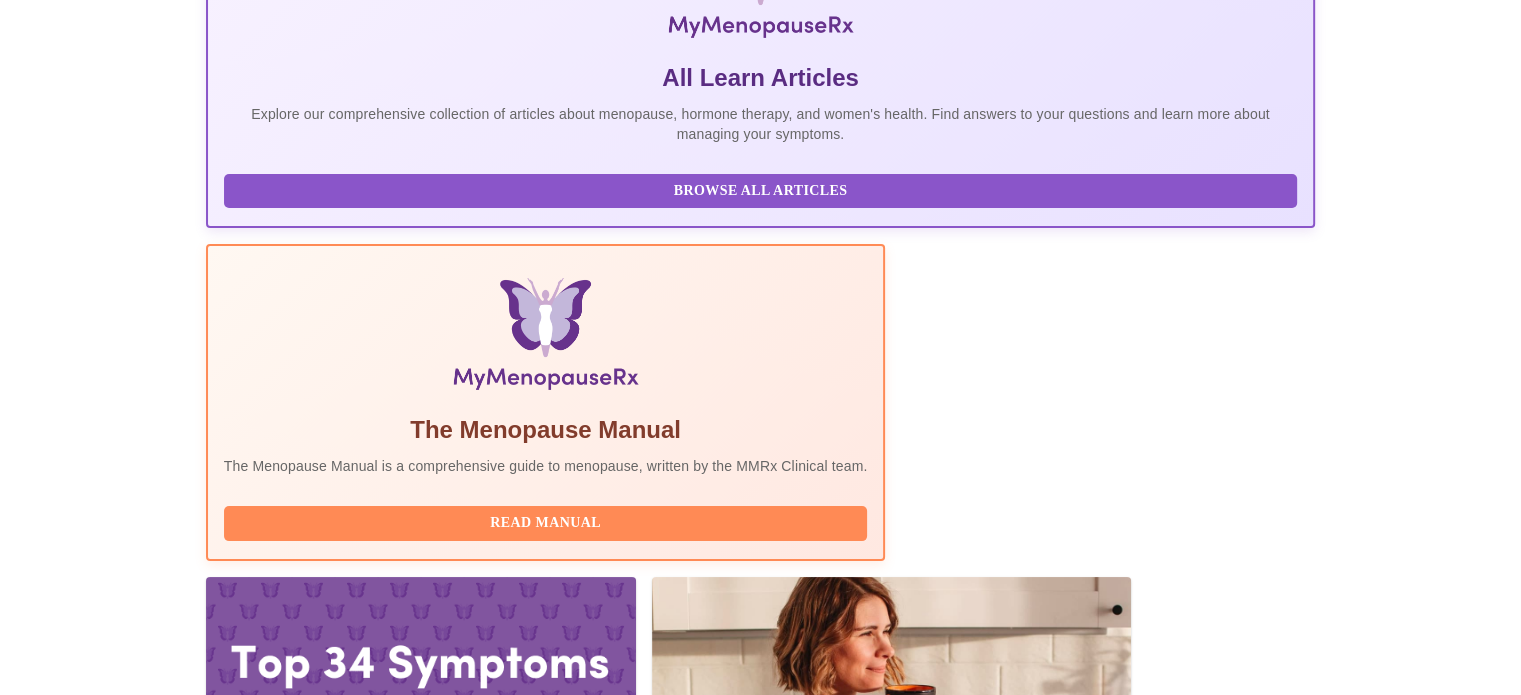 scroll, scrollTop: 0, scrollLeft: 0, axis: both 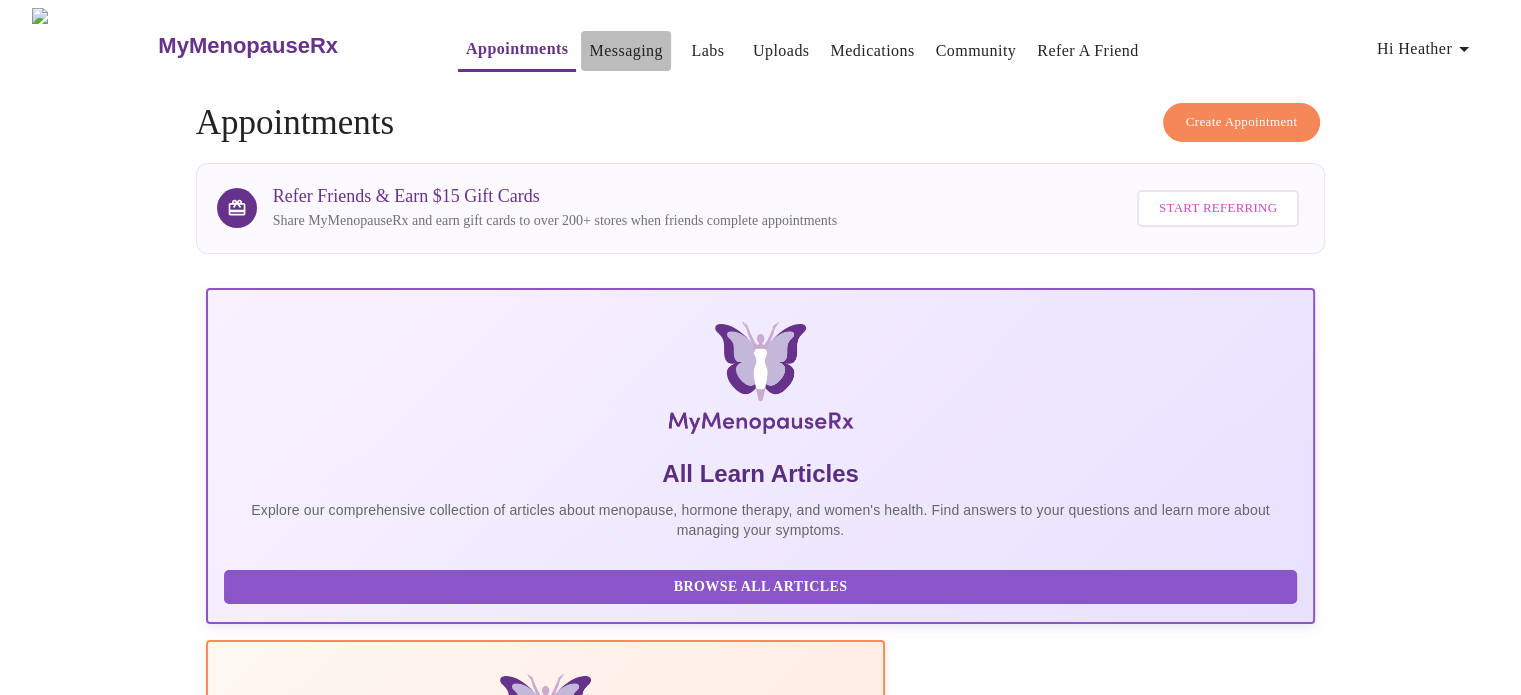 click on "Messaging" at bounding box center (625, 51) 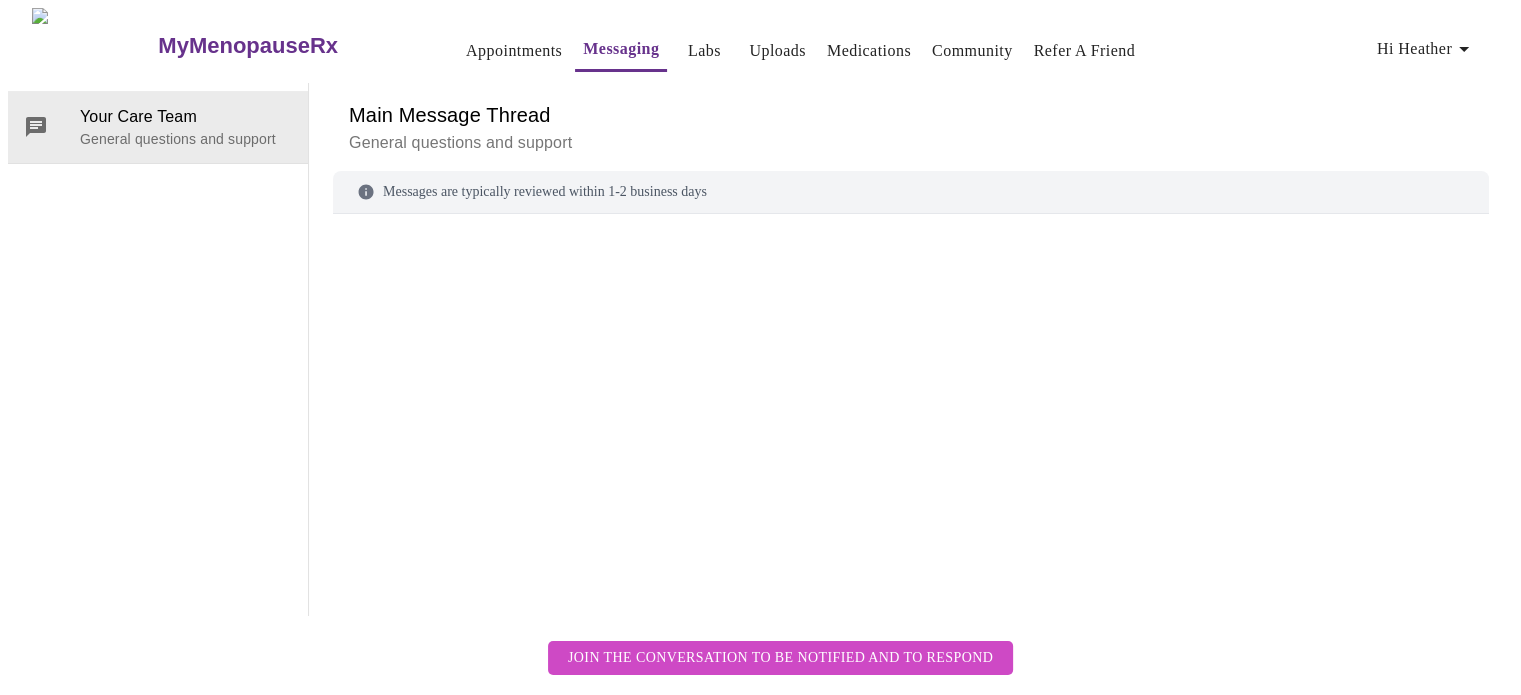 scroll, scrollTop: 75, scrollLeft: 0, axis: vertical 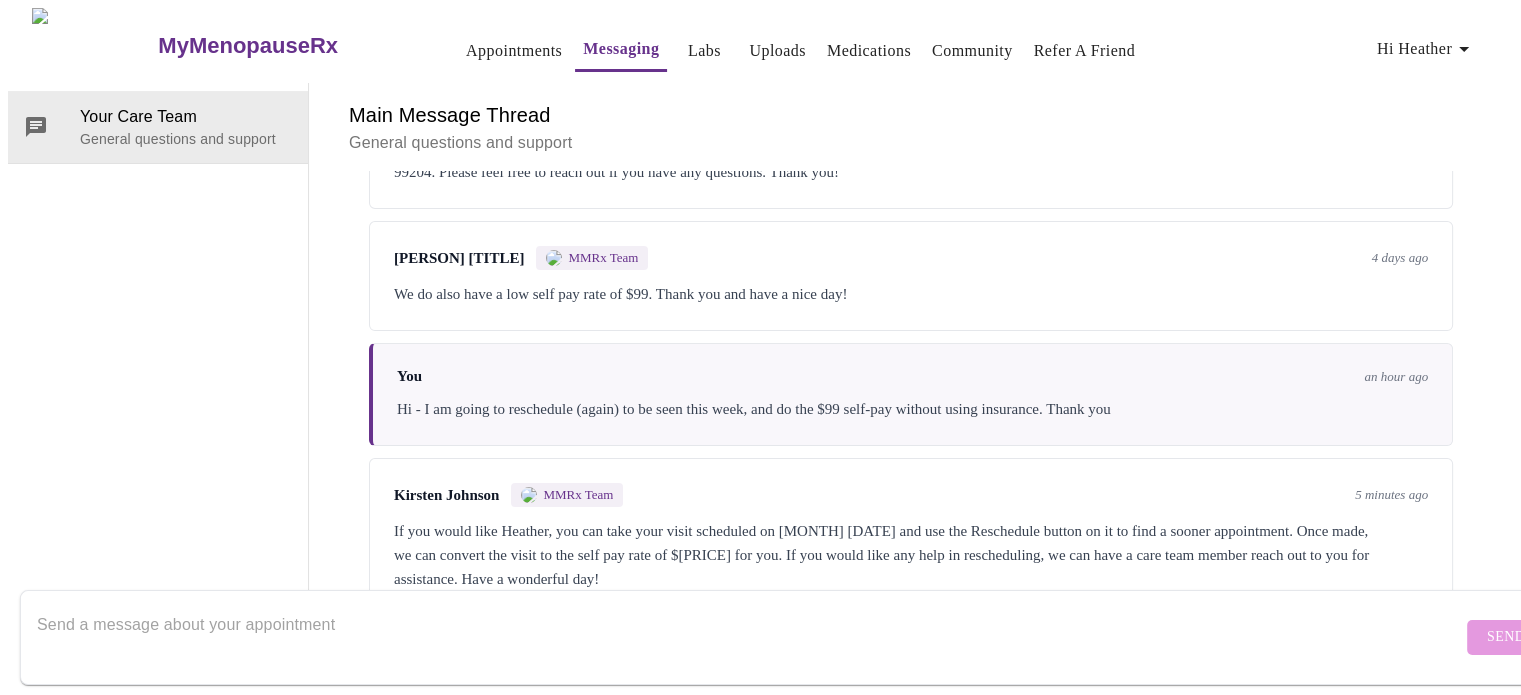 click at bounding box center [749, 637] 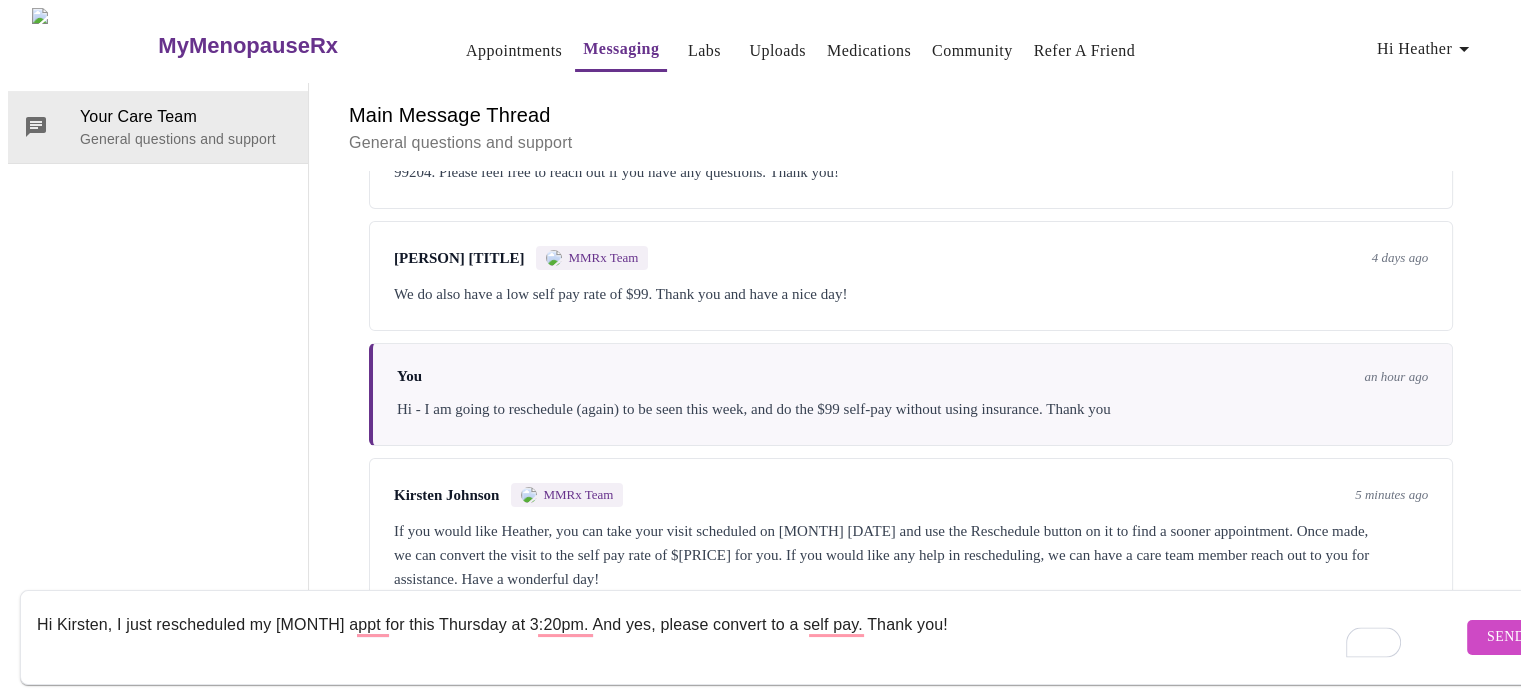 type on "Hi Kirsten, I just rescheduled my [MONTH] appt for this Thursday at 3:20pm. And yes, please convert to a self pay. Thank you!" 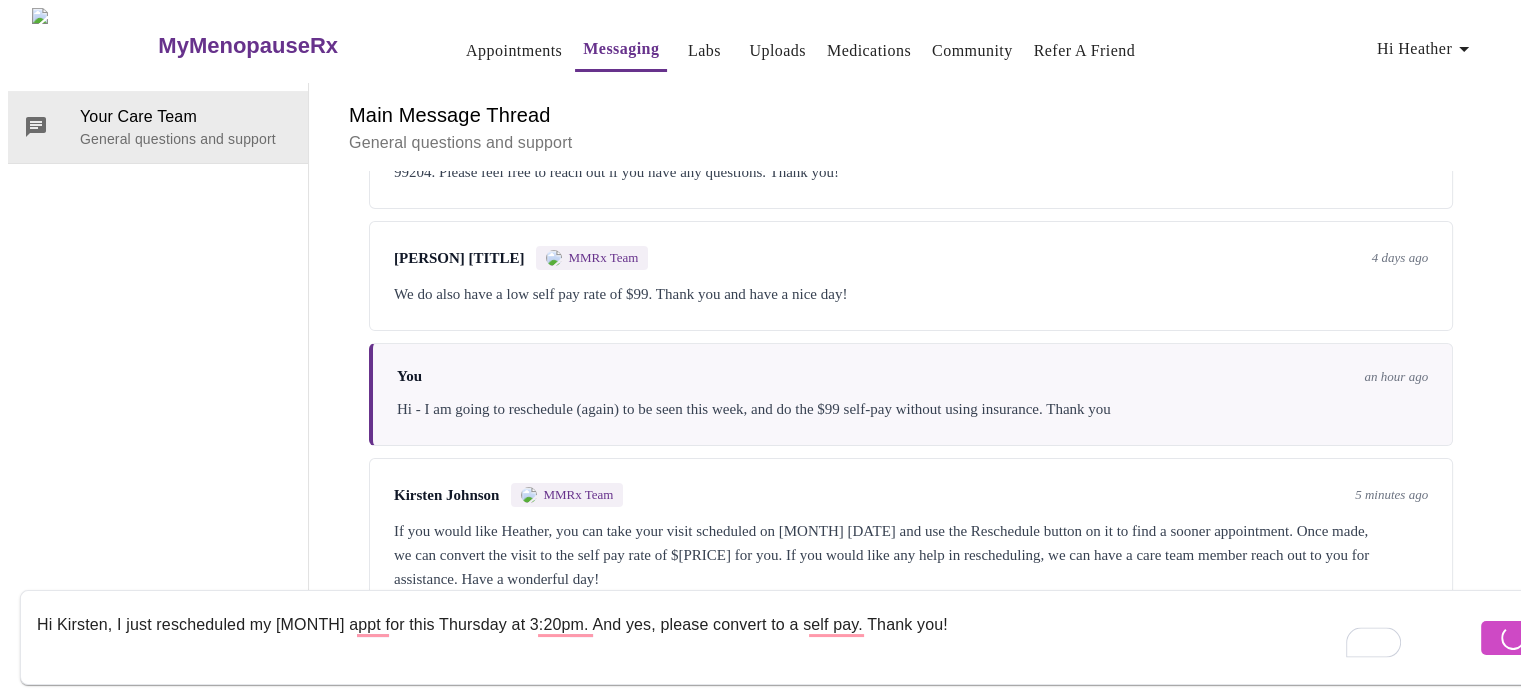 type 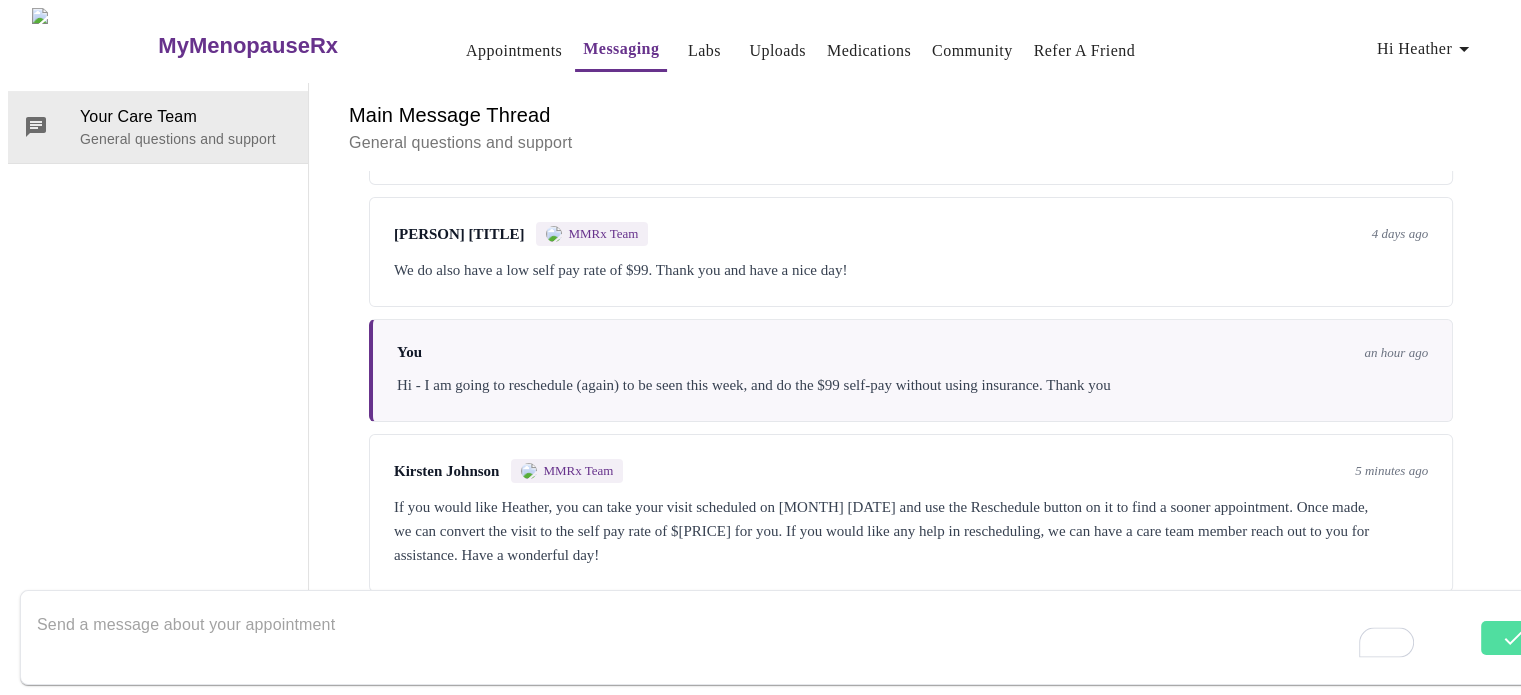 scroll, scrollTop: 684, scrollLeft: 0, axis: vertical 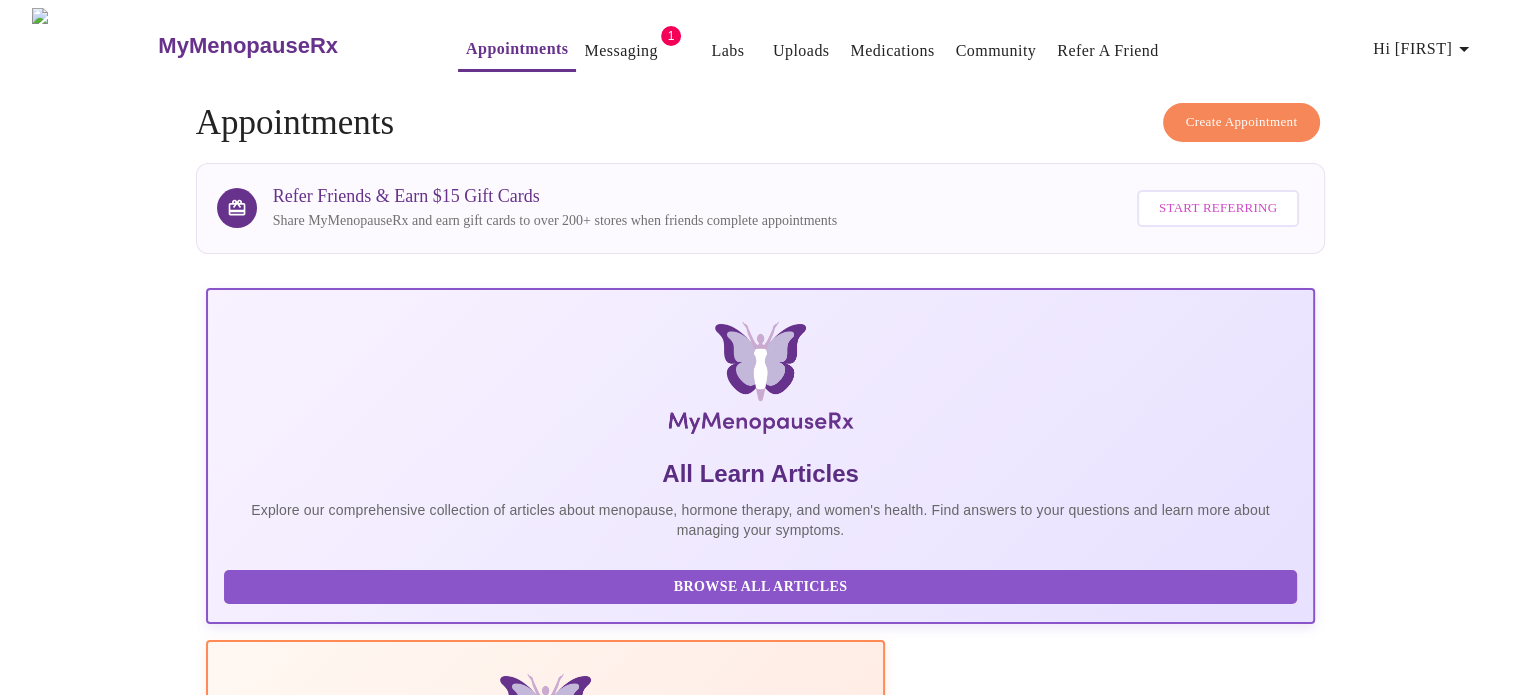click on "Messaging" at bounding box center [620, 51] 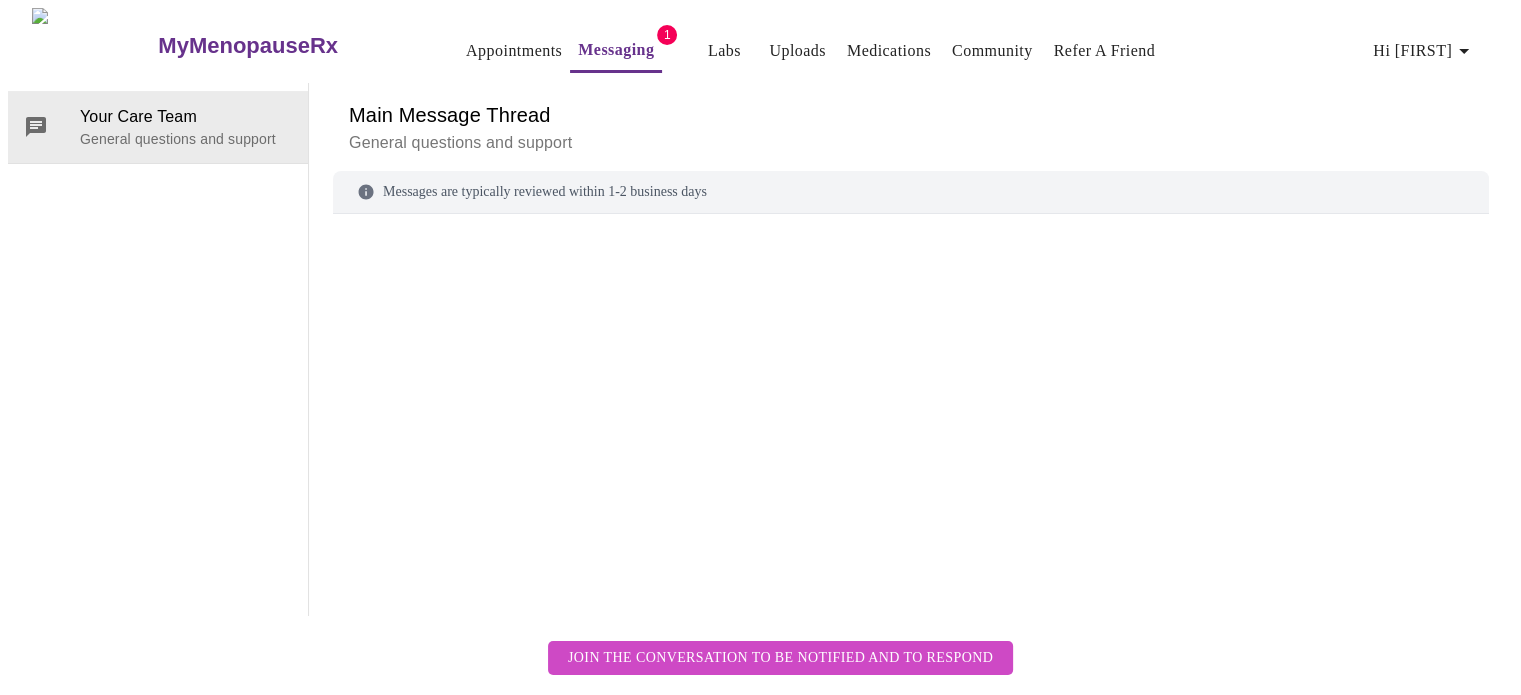 scroll, scrollTop: 75, scrollLeft: 0, axis: vertical 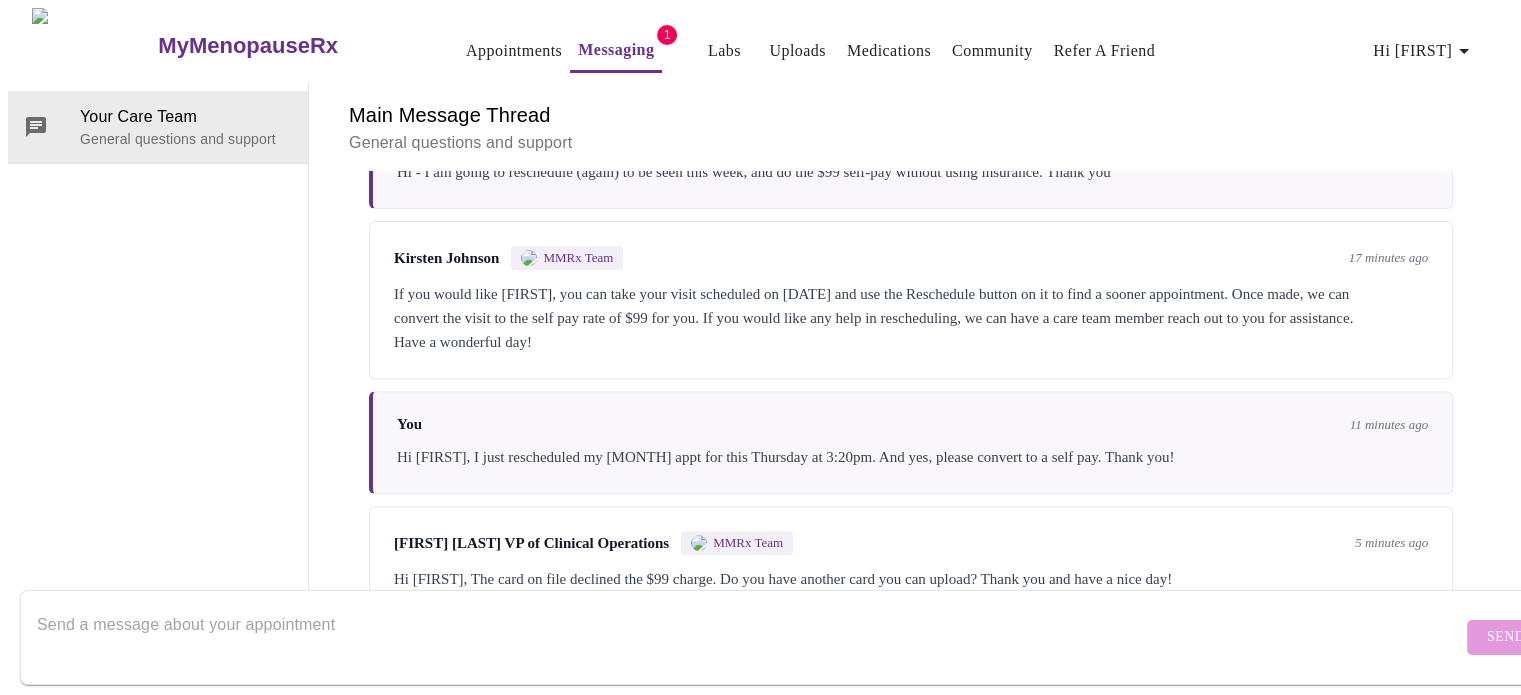 click at bounding box center (749, 637) 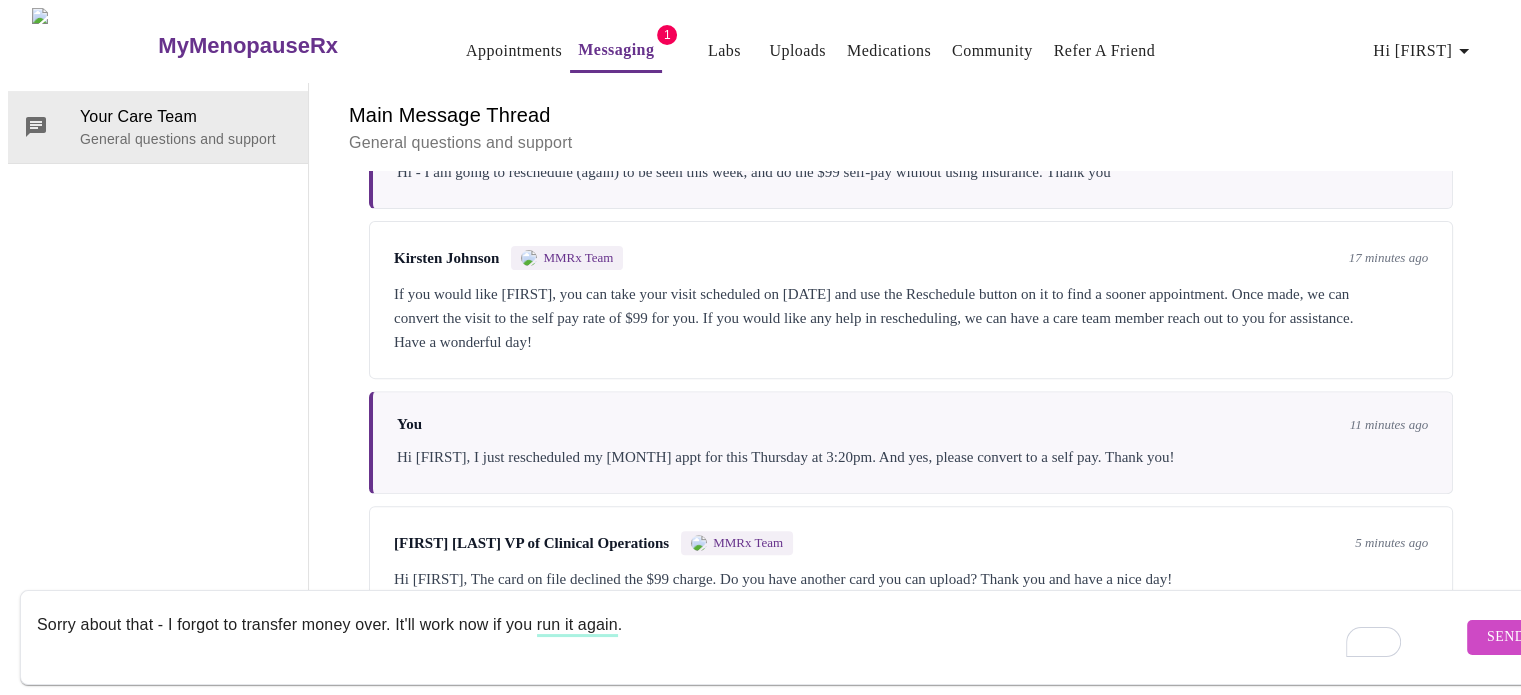 type on "Sorry about that - I forgot to transfer money over. It'll work now if you run it again." 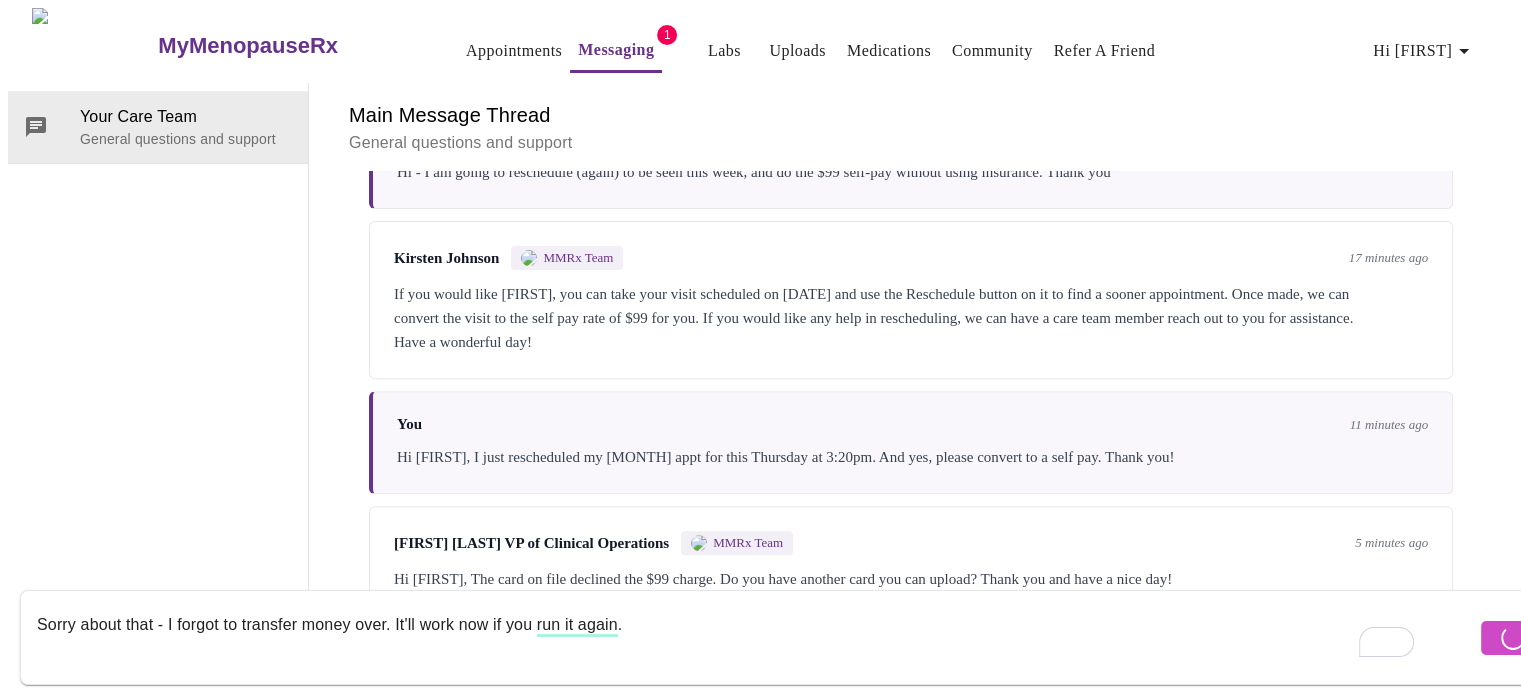 type 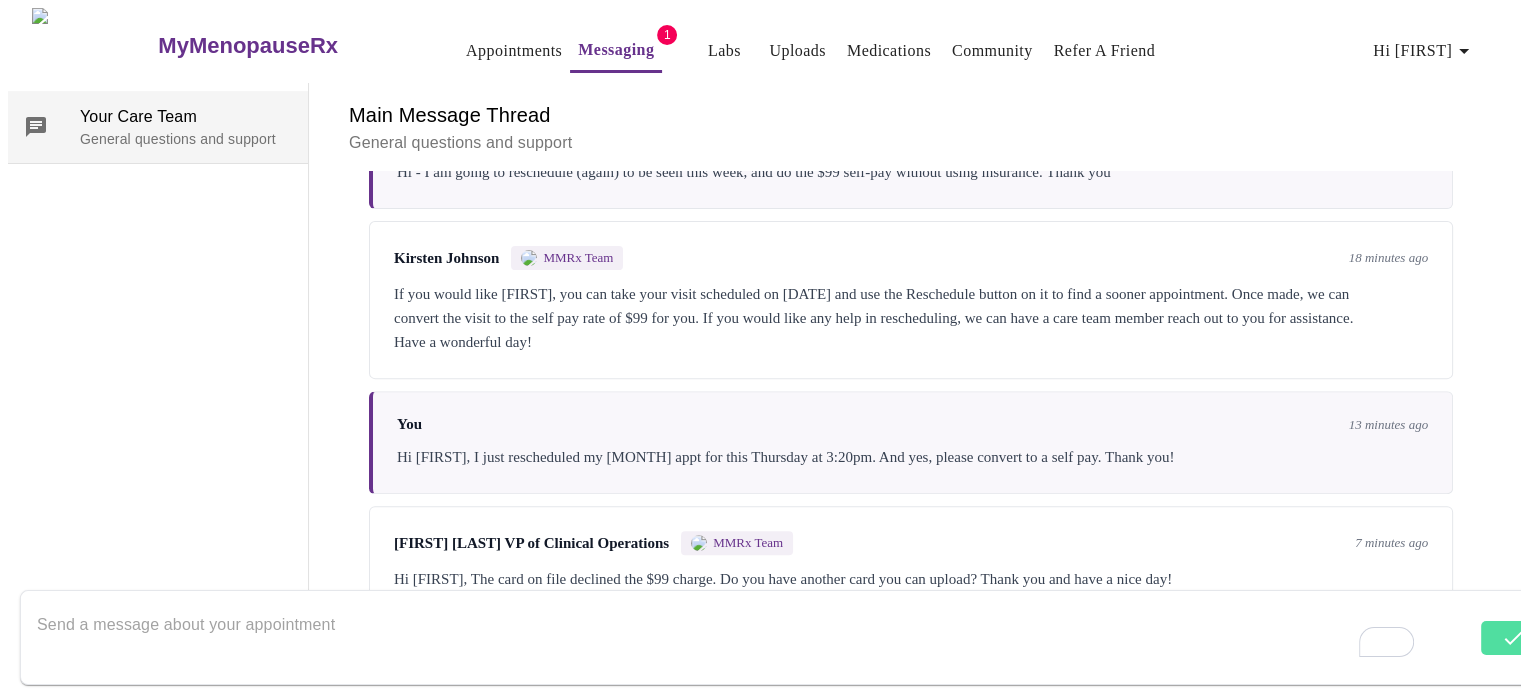 scroll, scrollTop: 930, scrollLeft: 0, axis: vertical 